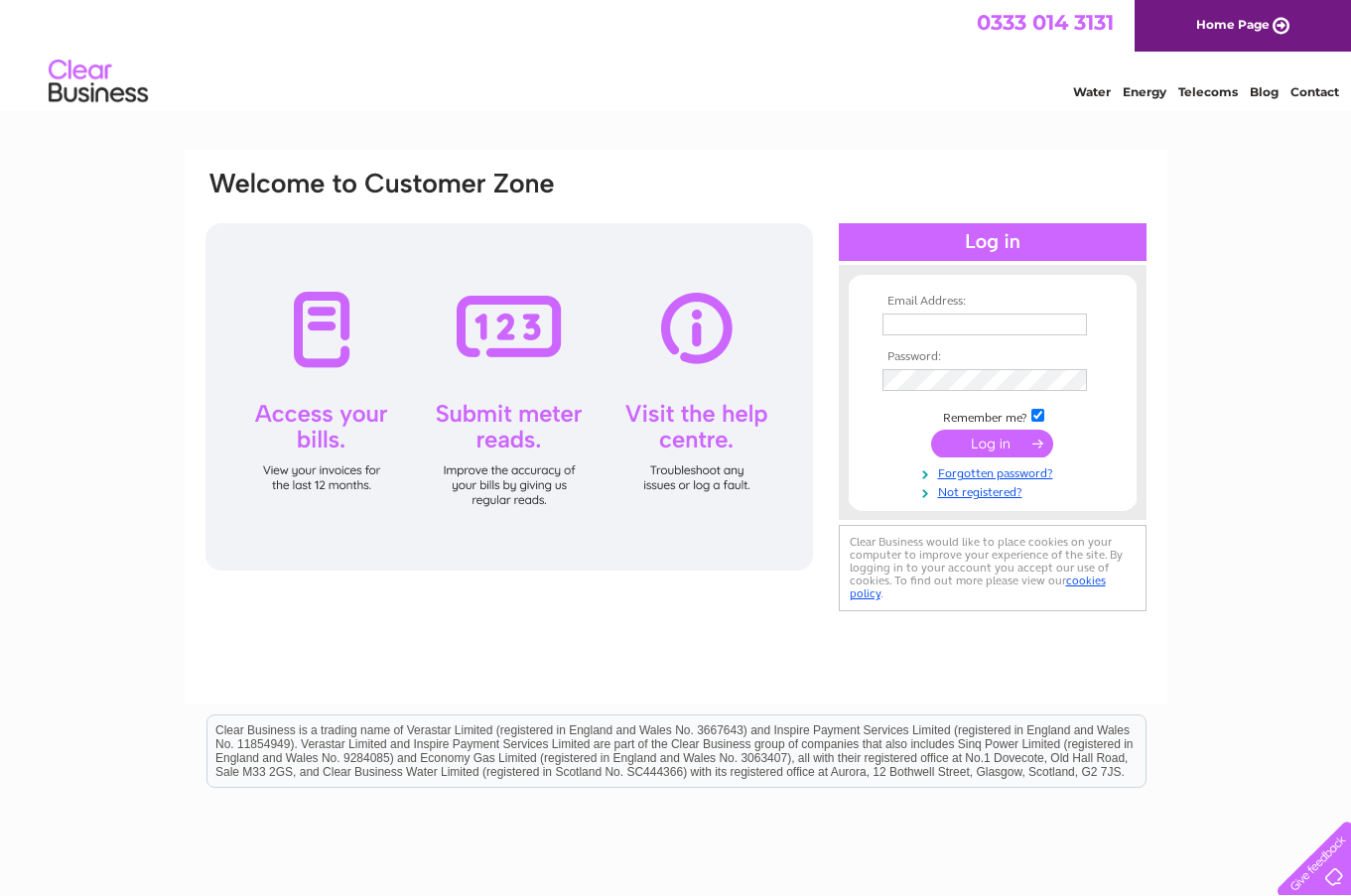 scroll, scrollTop: 0, scrollLeft: 0, axis: both 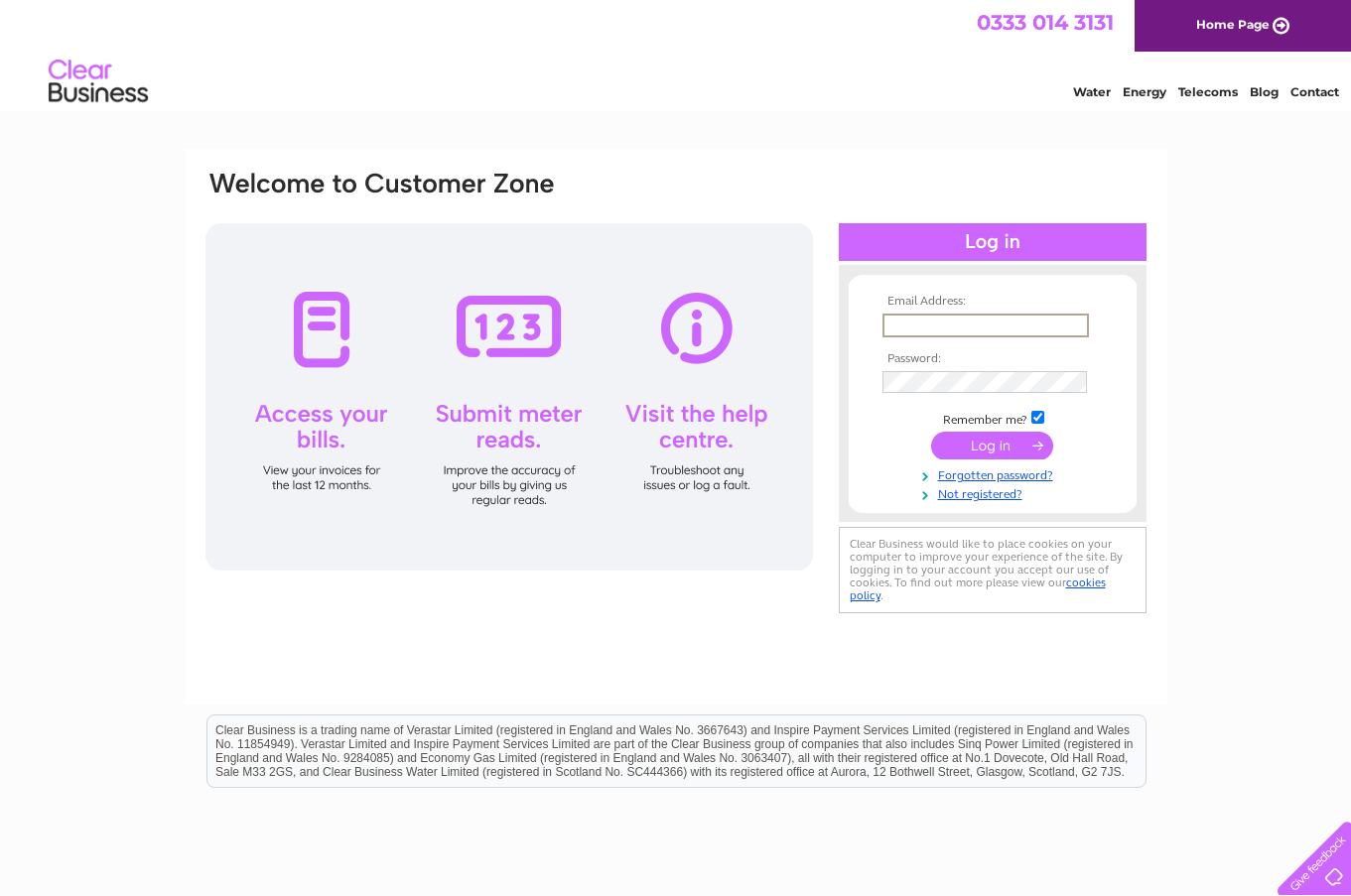 type on "[EMAIL]" 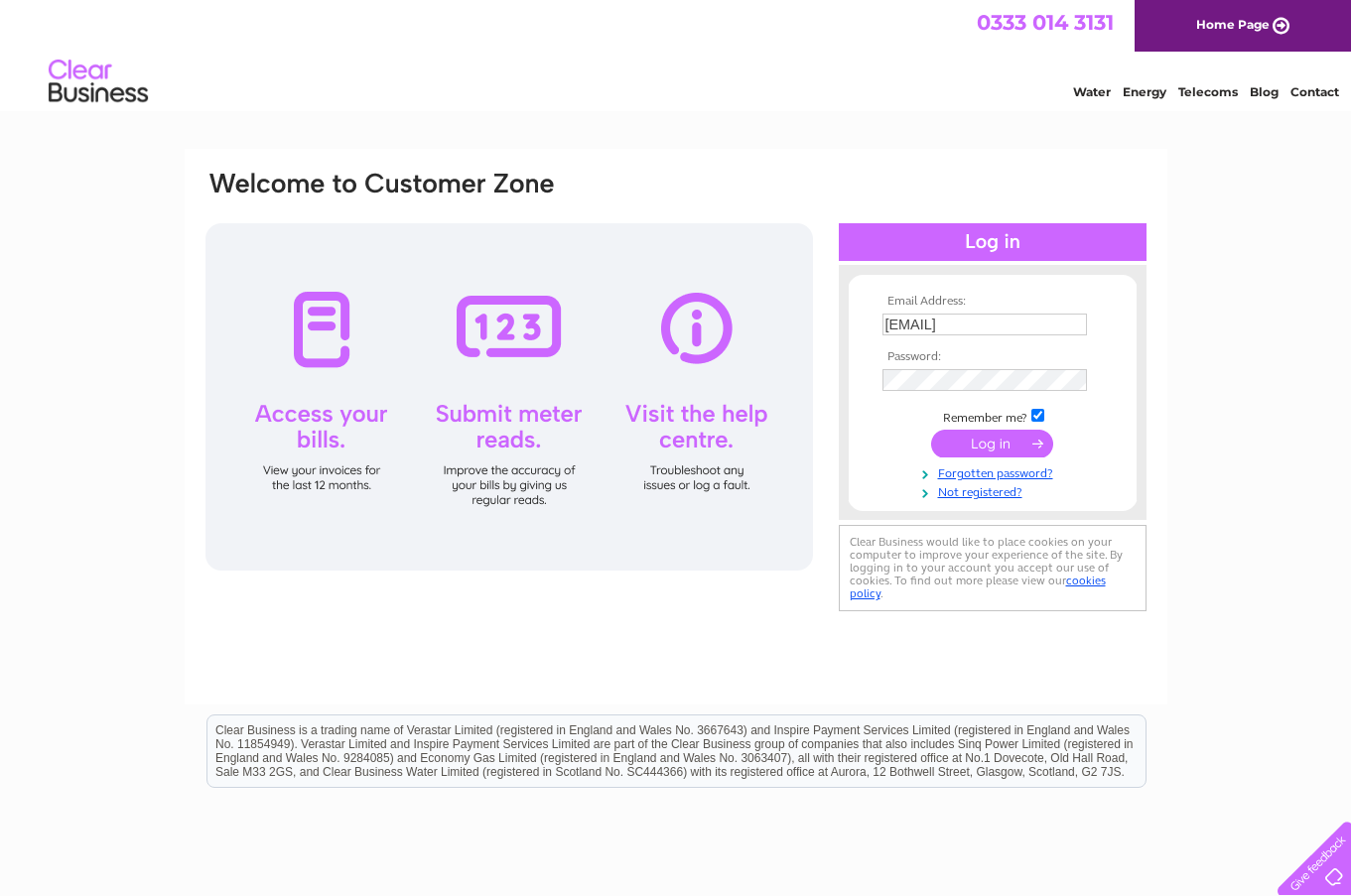 click at bounding box center (992, 444) 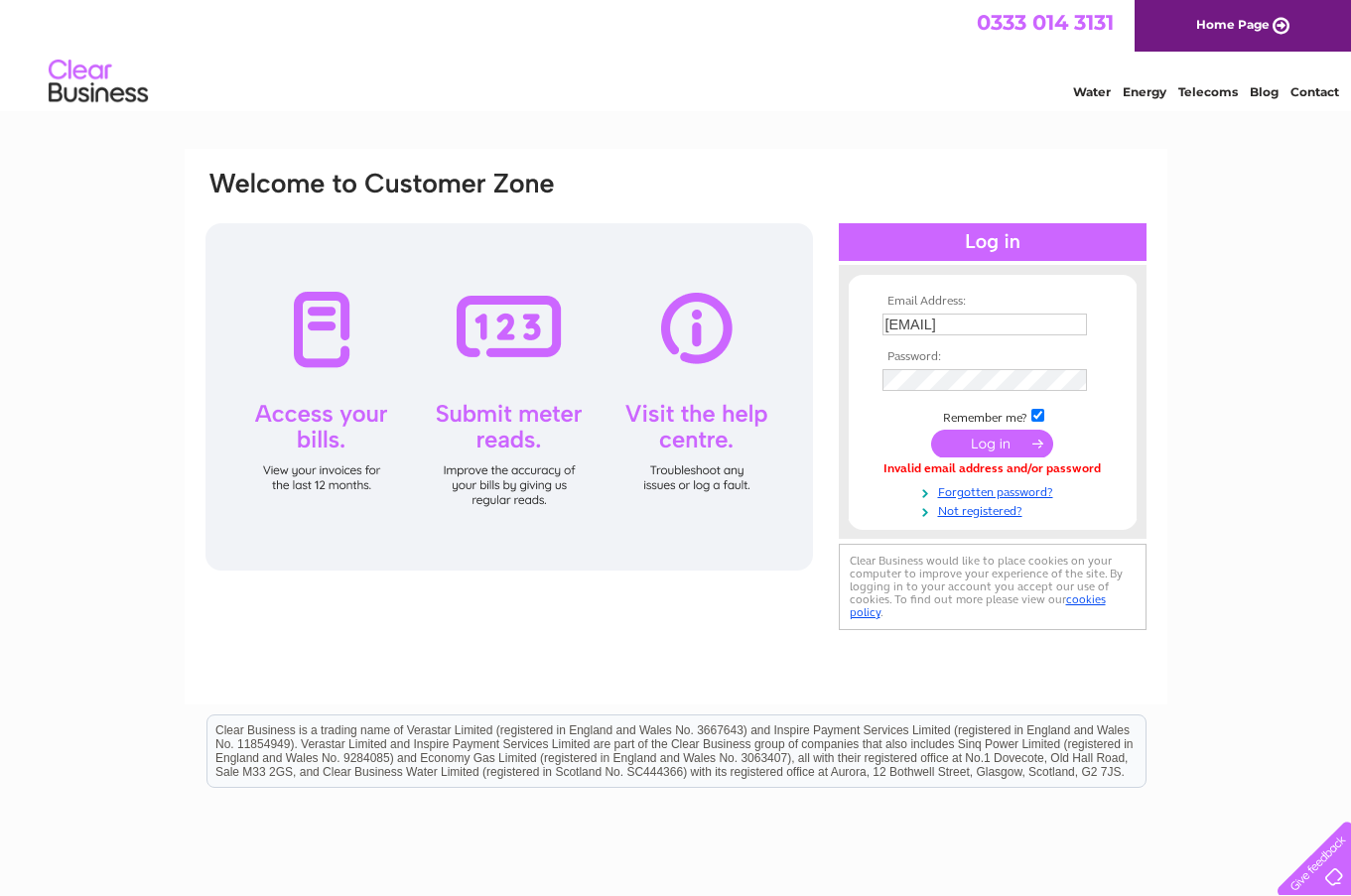 scroll, scrollTop: 0, scrollLeft: 0, axis: both 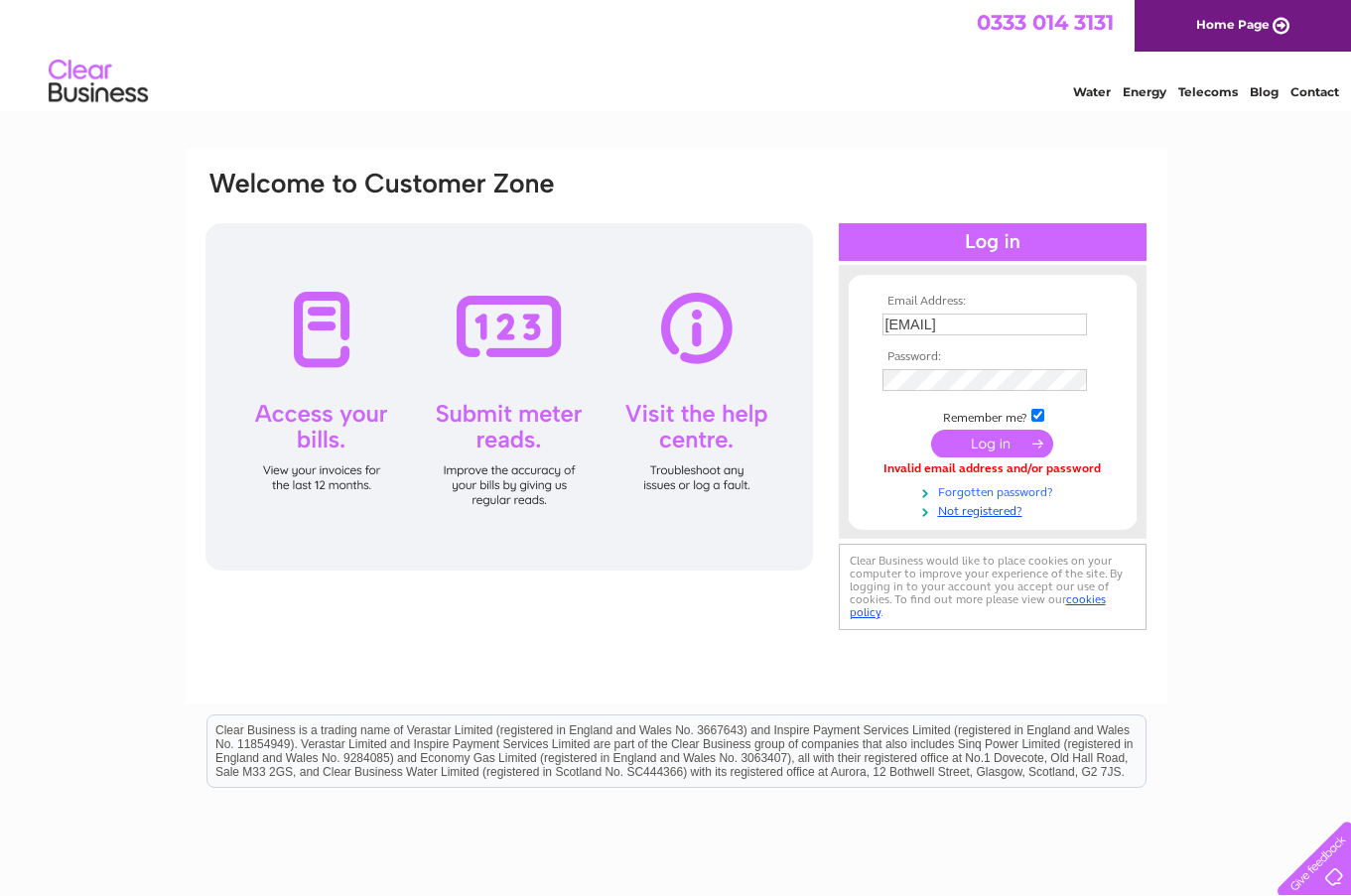 click on "Forgotten password?" at bounding box center (995, 490) 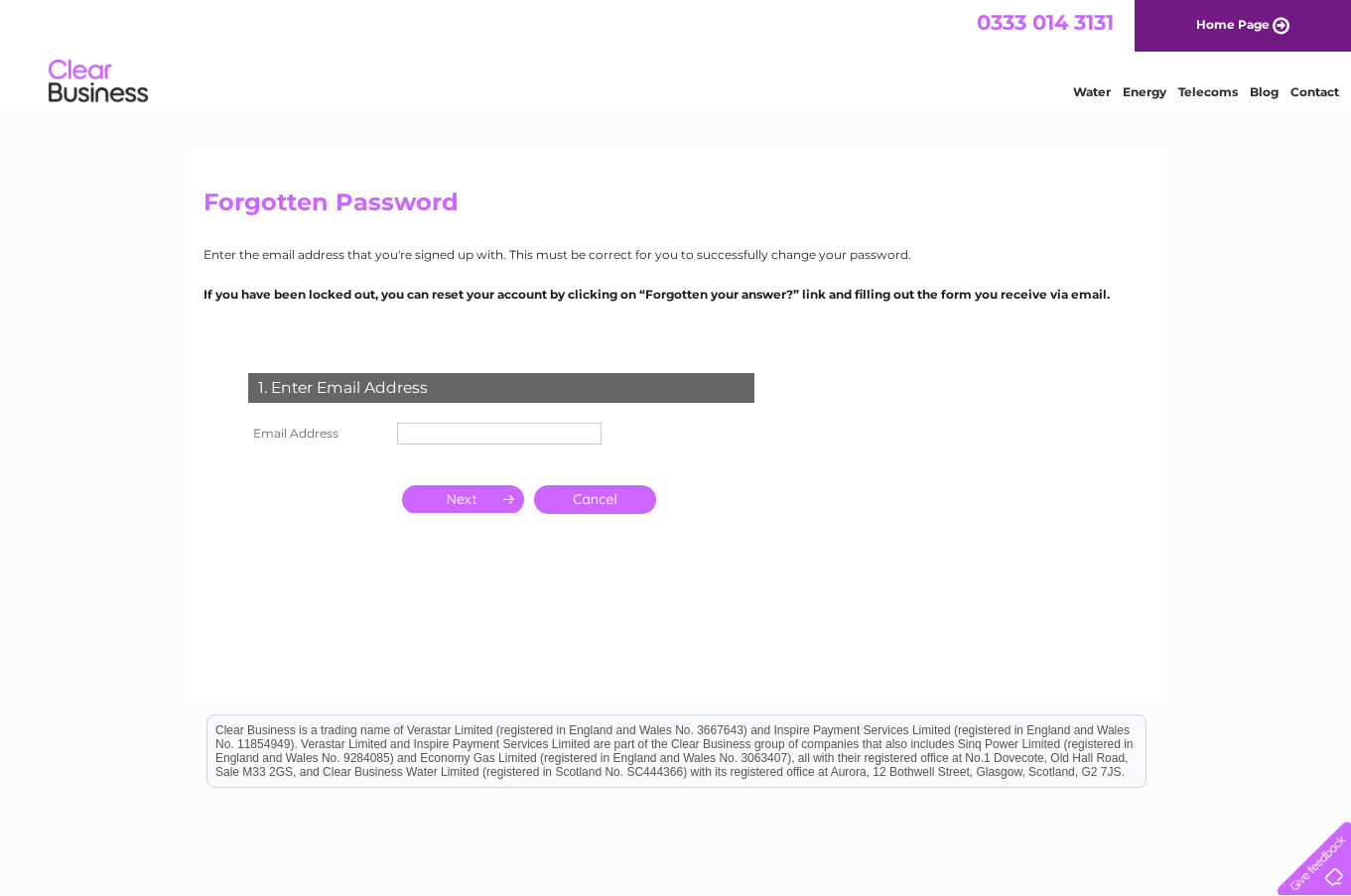 scroll, scrollTop: 0, scrollLeft: 0, axis: both 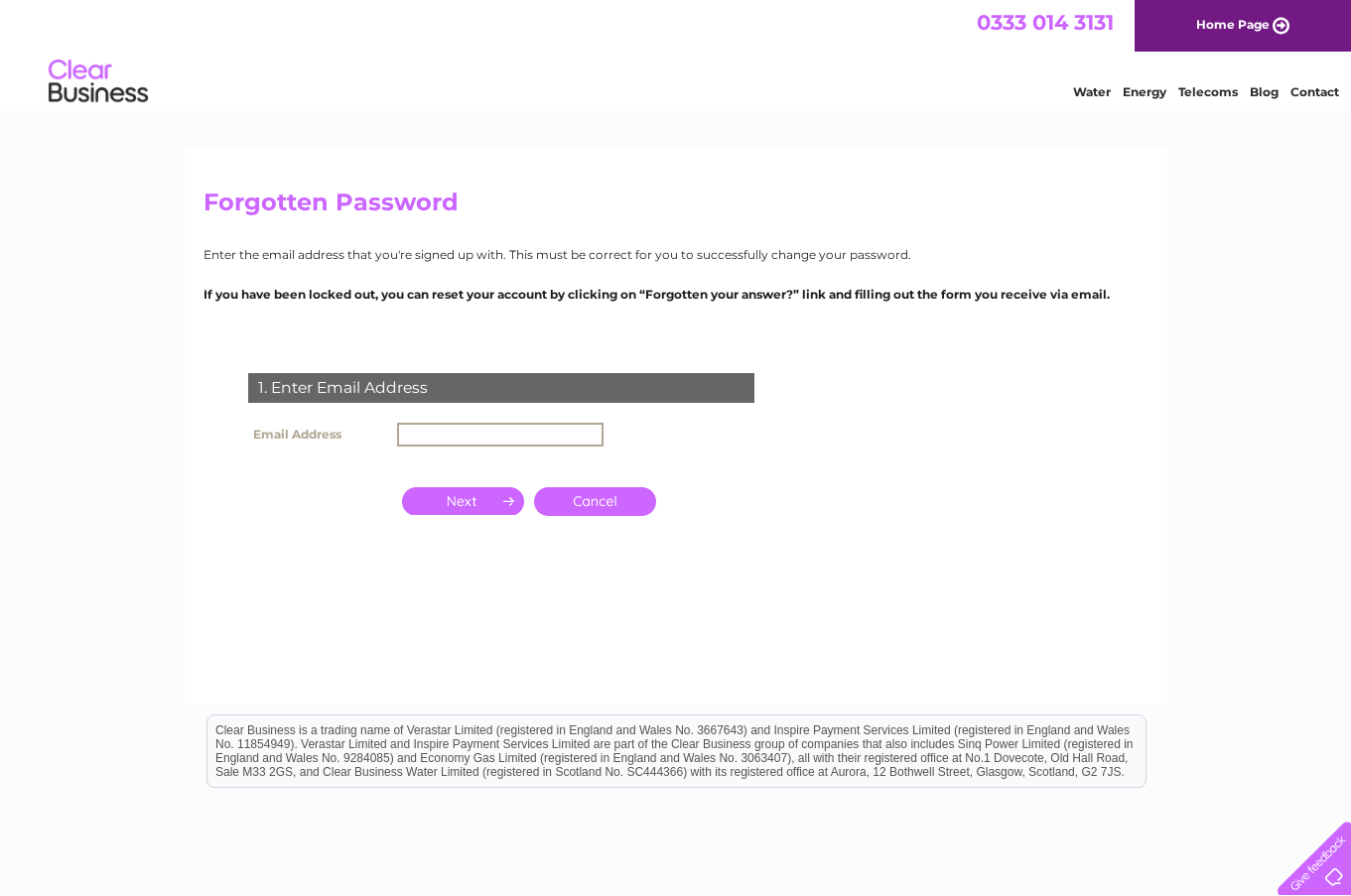 type on "lwright@advgroupuk.com" 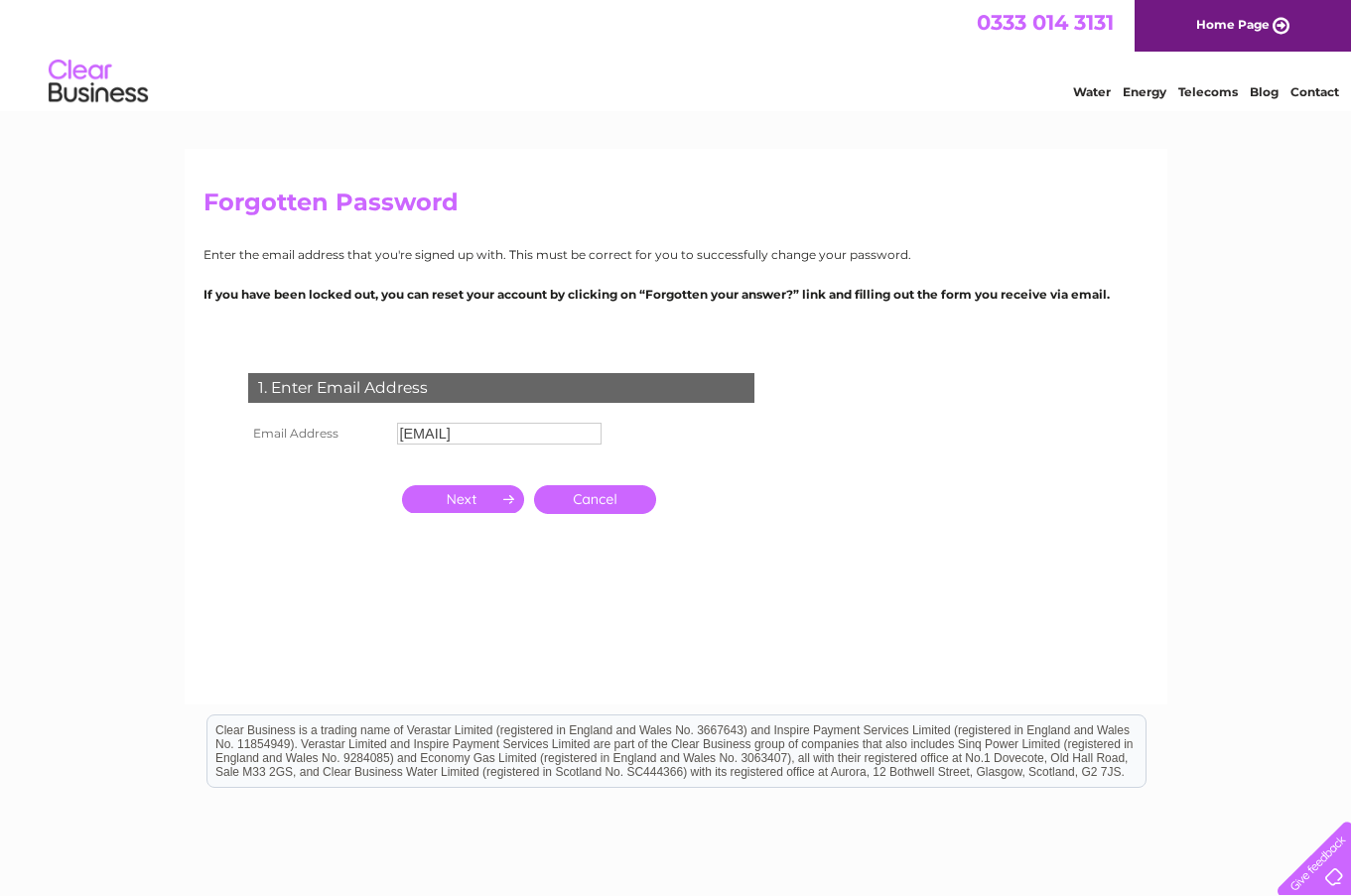 click at bounding box center [463, 499] 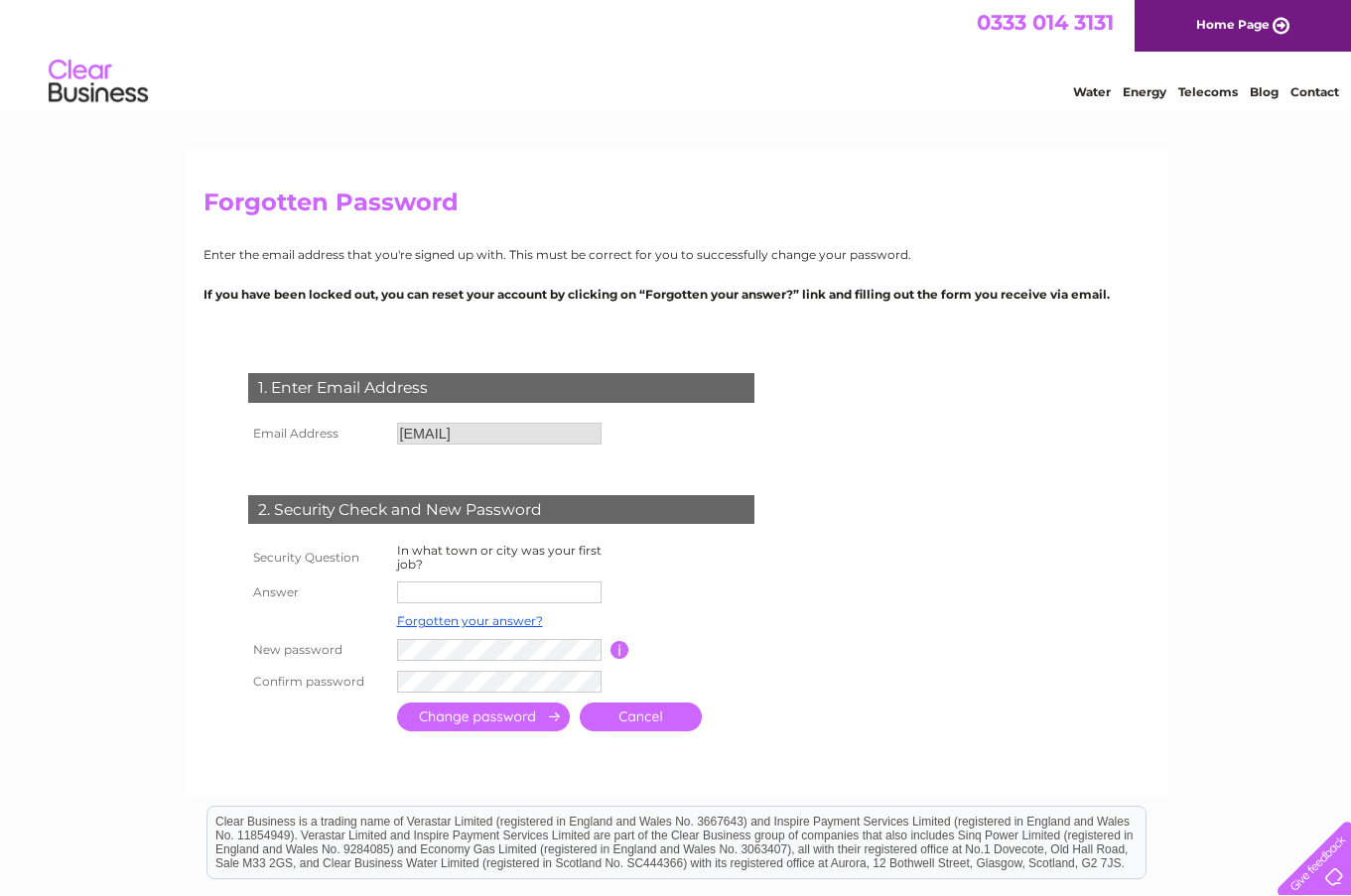 click at bounding box center (499, 592) 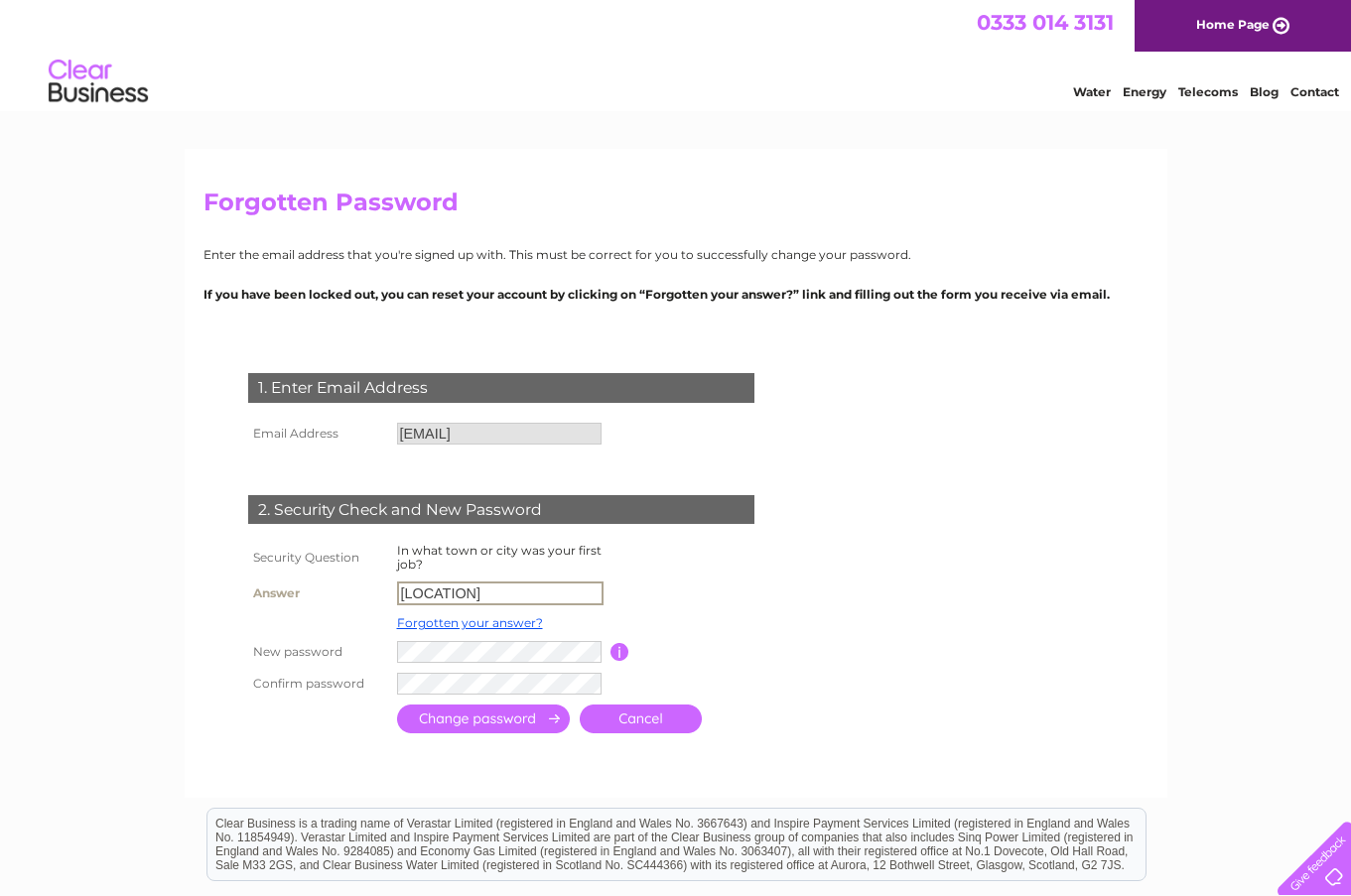 drag, startPoint x: 459, startPoint y: 588, endPoint x: 390, endPoint y: 590, distance: 69.02898 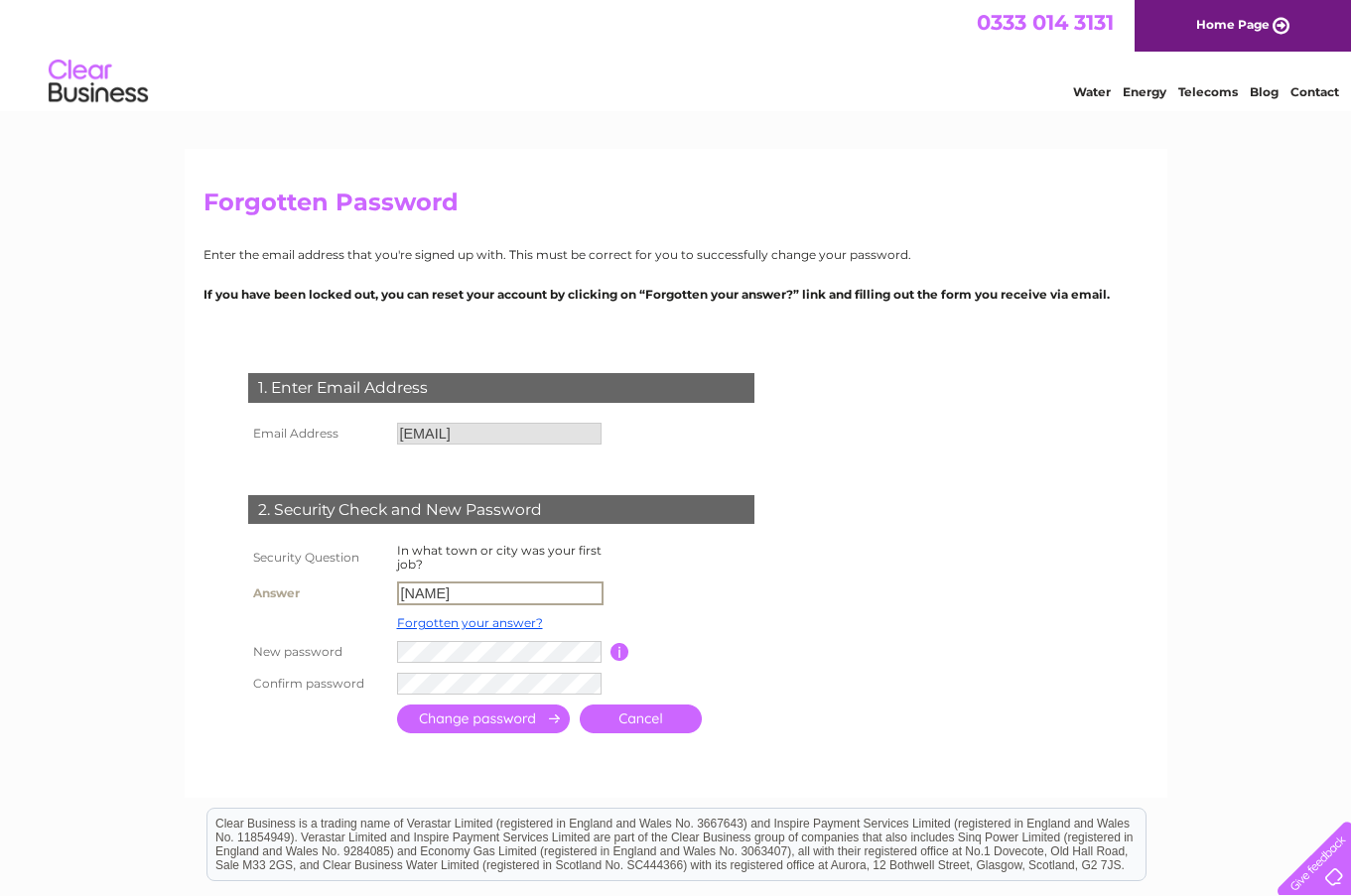 type on "L" 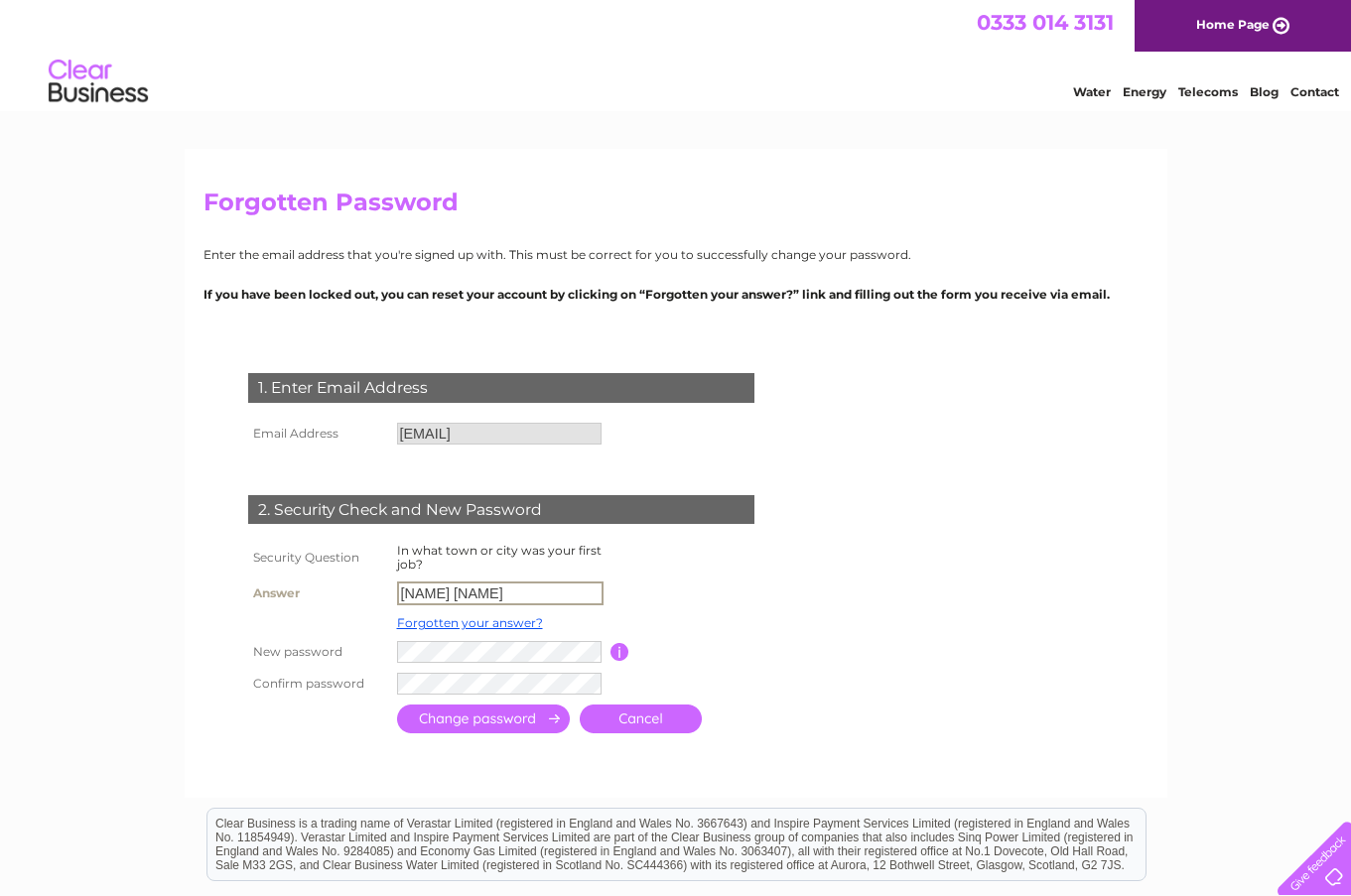type on "Long Buckby" 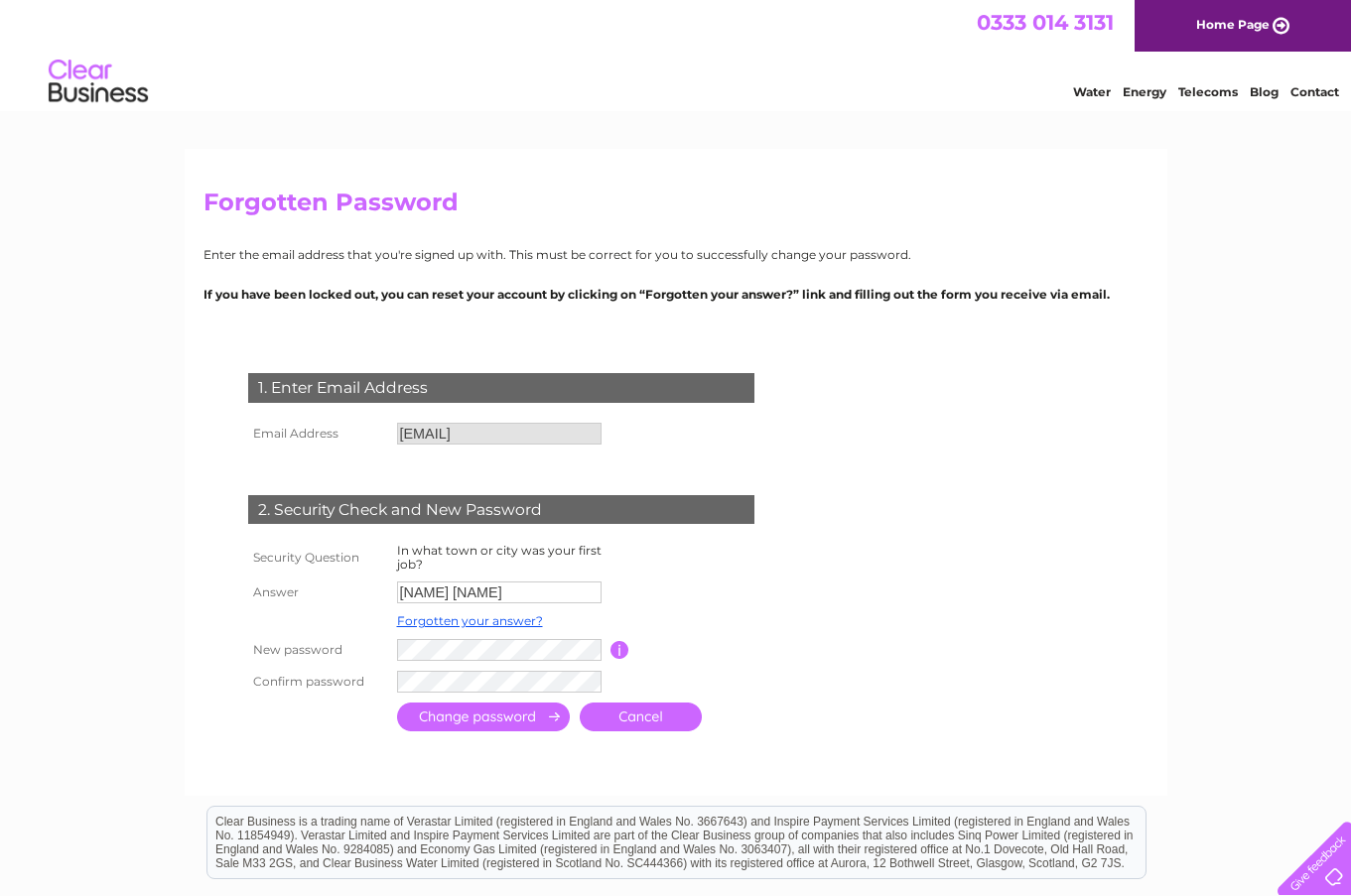 click at bounding box center (483, 716) 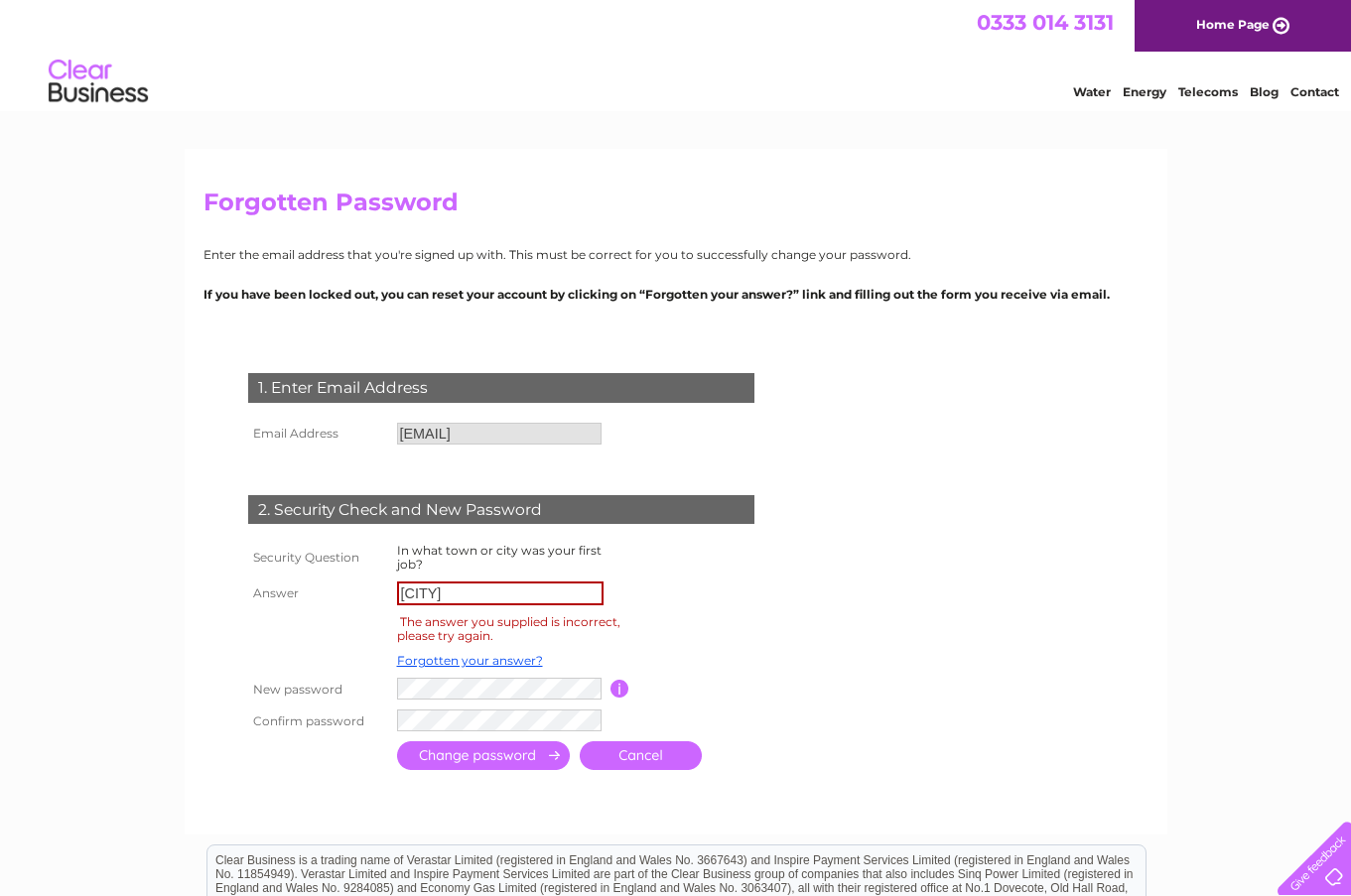 scroll, scrollTop: 0, scrollLeft: 0, axis: both 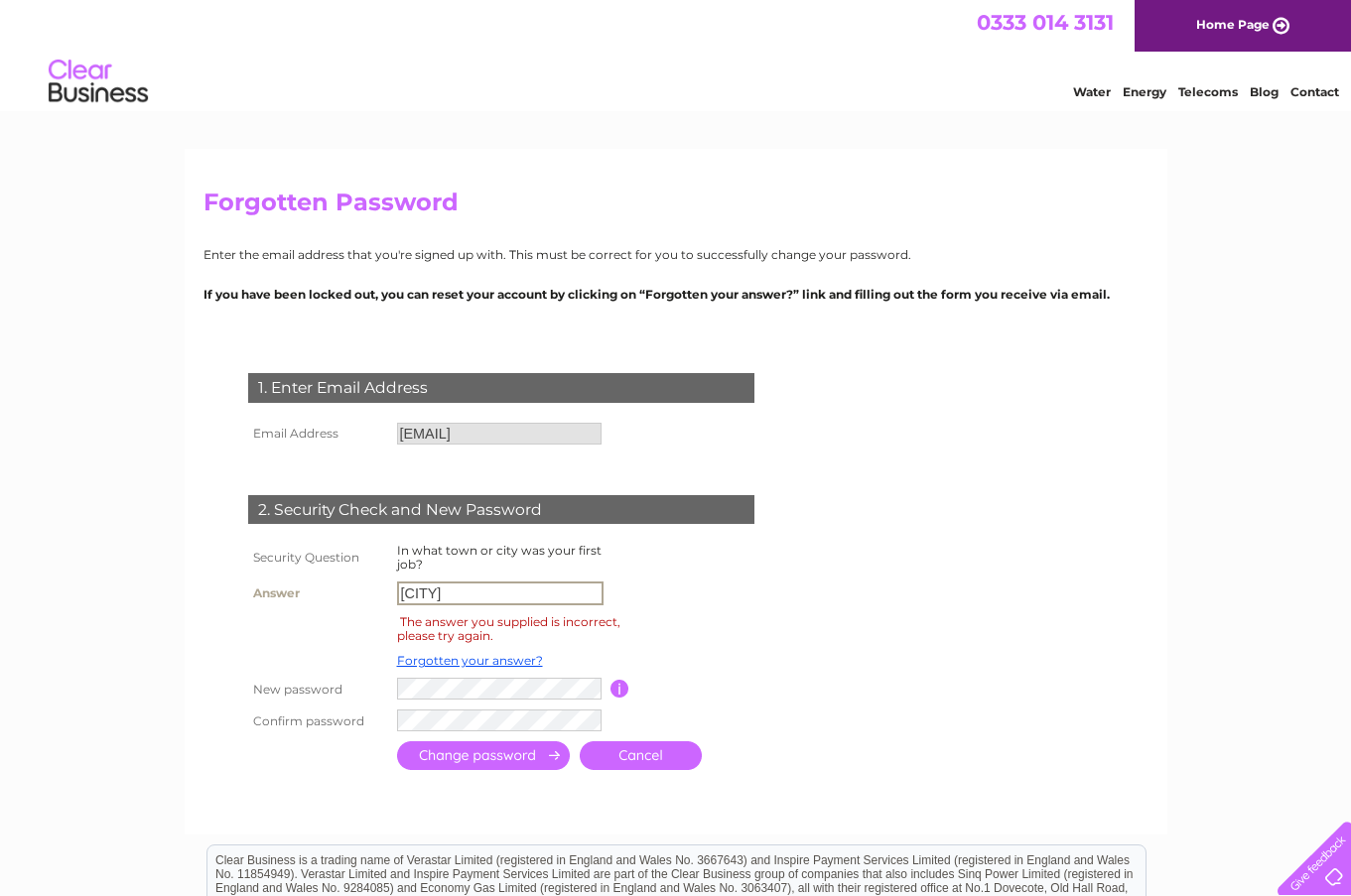 drag, startPoint x: 488, startPoint y: 593, endPoint x: 390, endPoint y: 598, distance: 98.12747 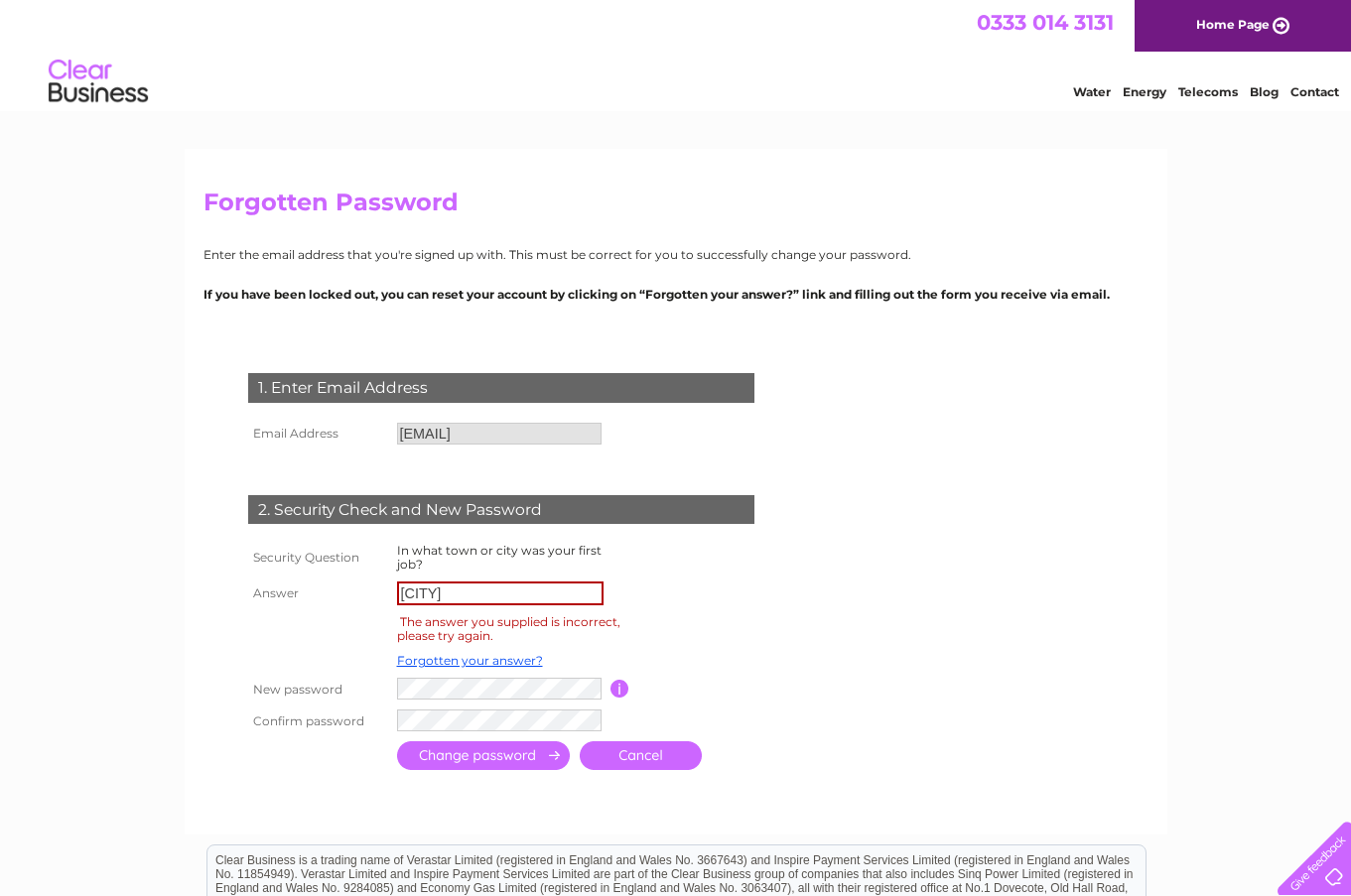 click at bounding box center [483, 755] 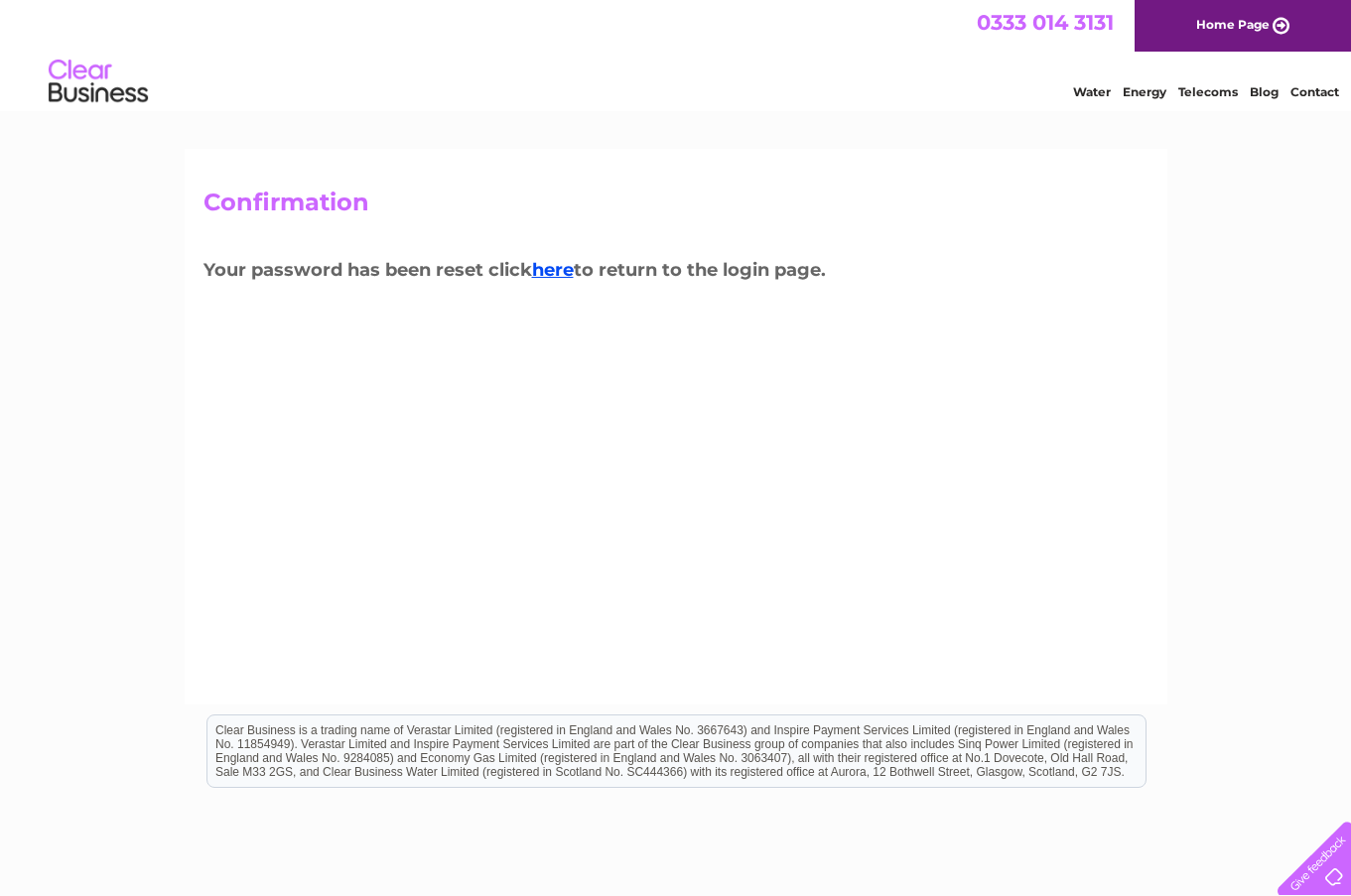 scroll, scrollTop: 0, scrollLeft: 0, axis: both 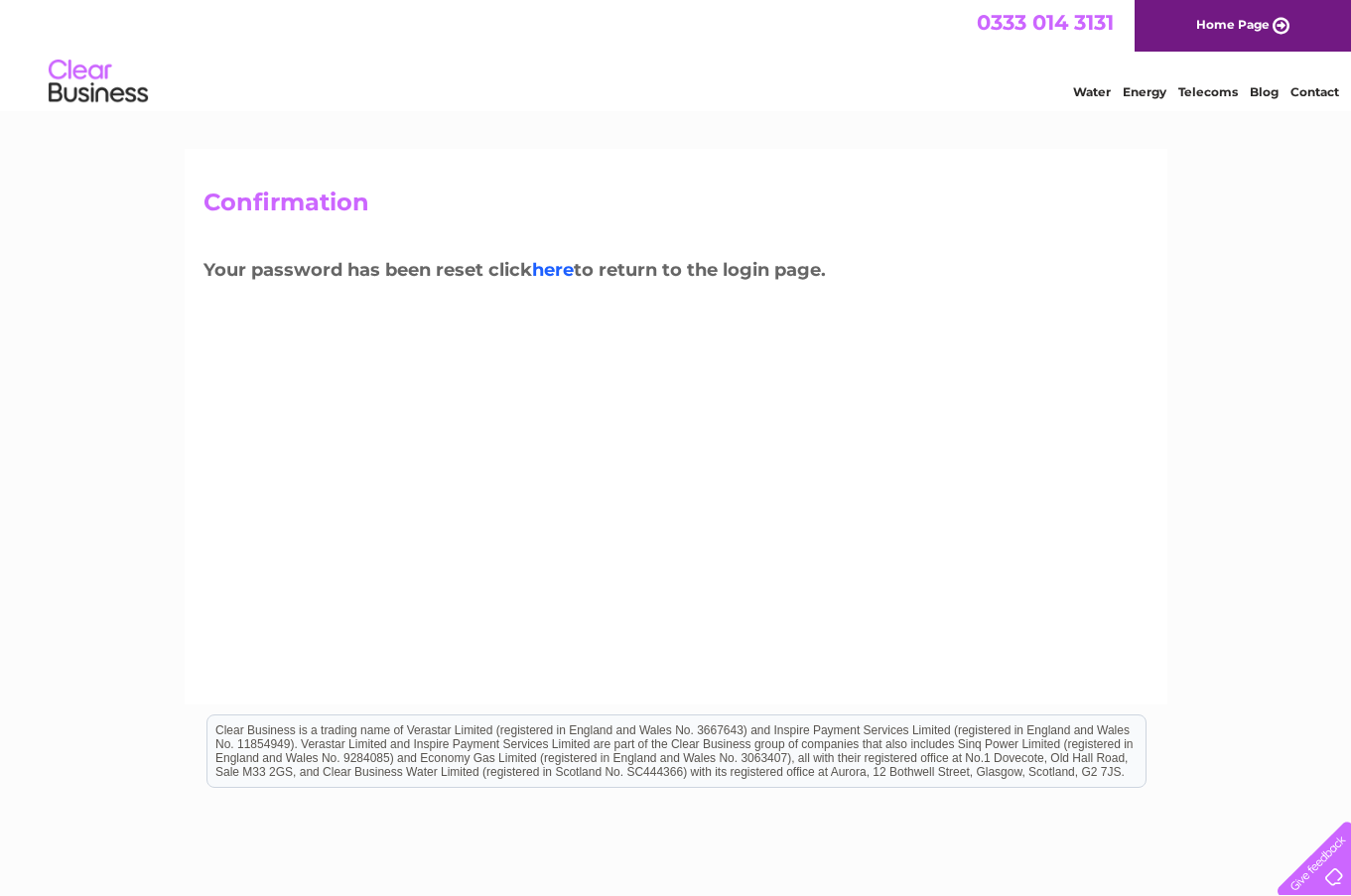 click on "here" at bounding box center [553, 270] 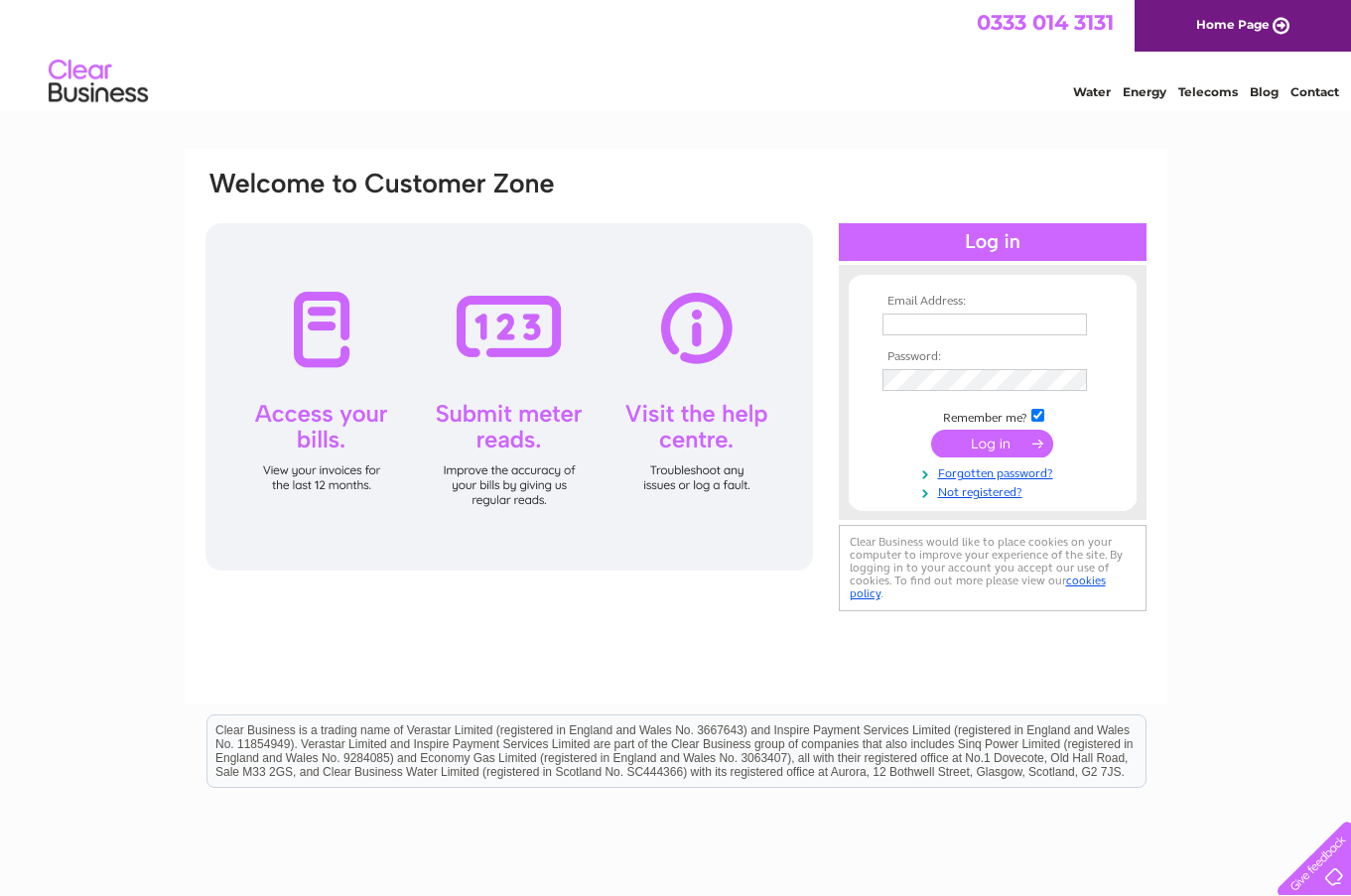scroll, scrollTop: 0, scrollLeft: 0, axis: both 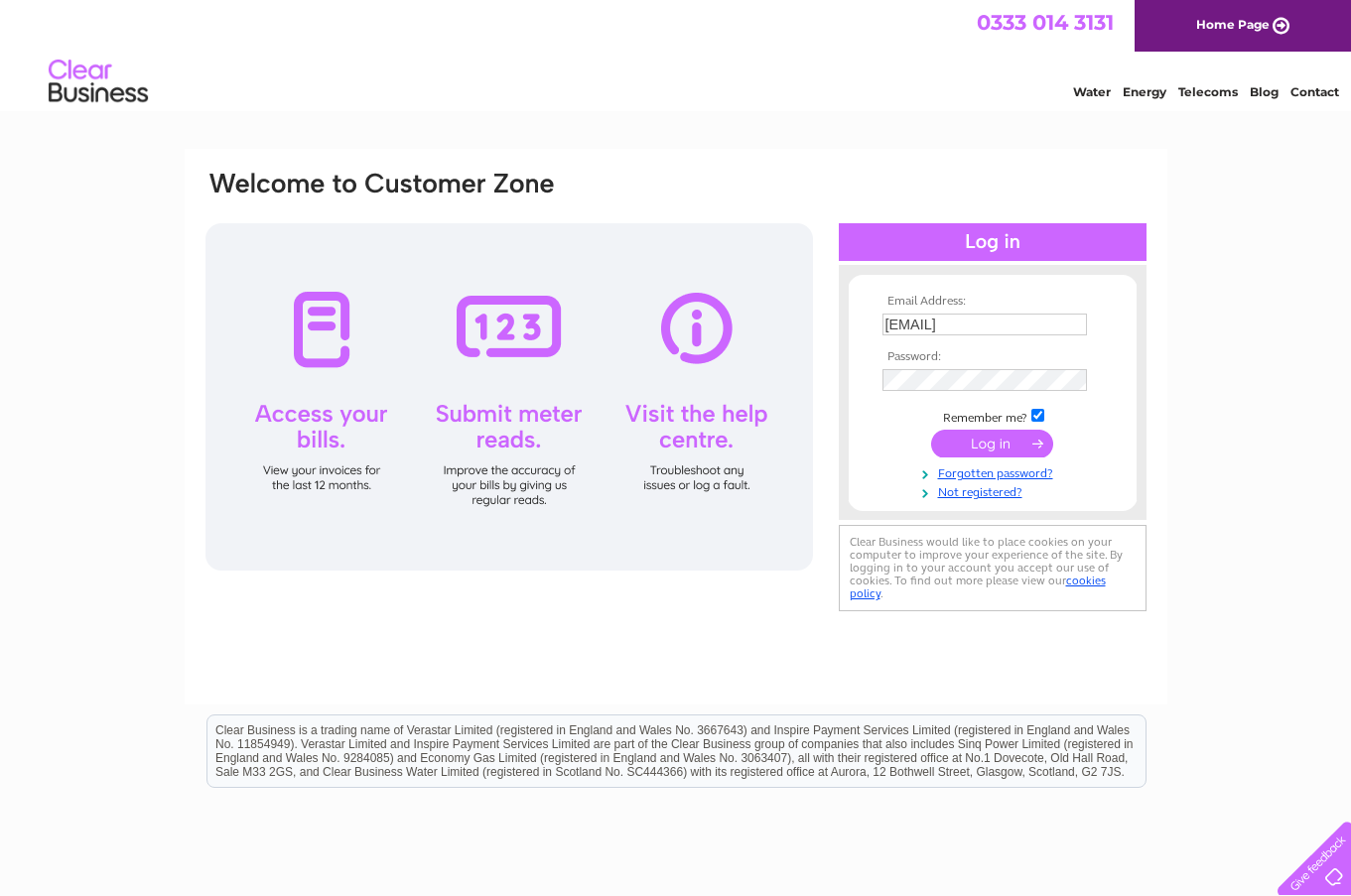 click at bounding box center (992, 444) 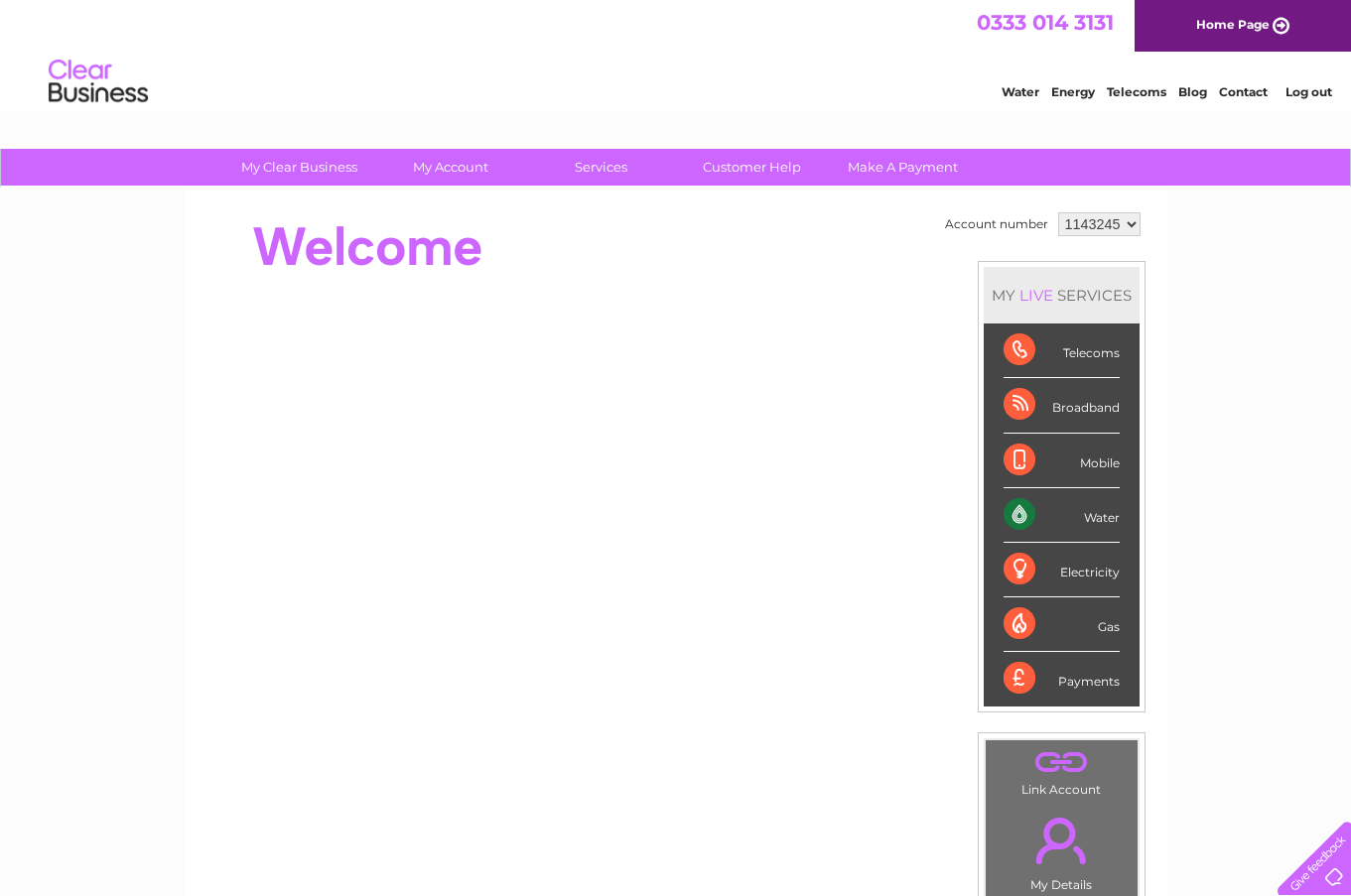 scroll, scrollTop: 0, scrollLeft: 0, axis: both 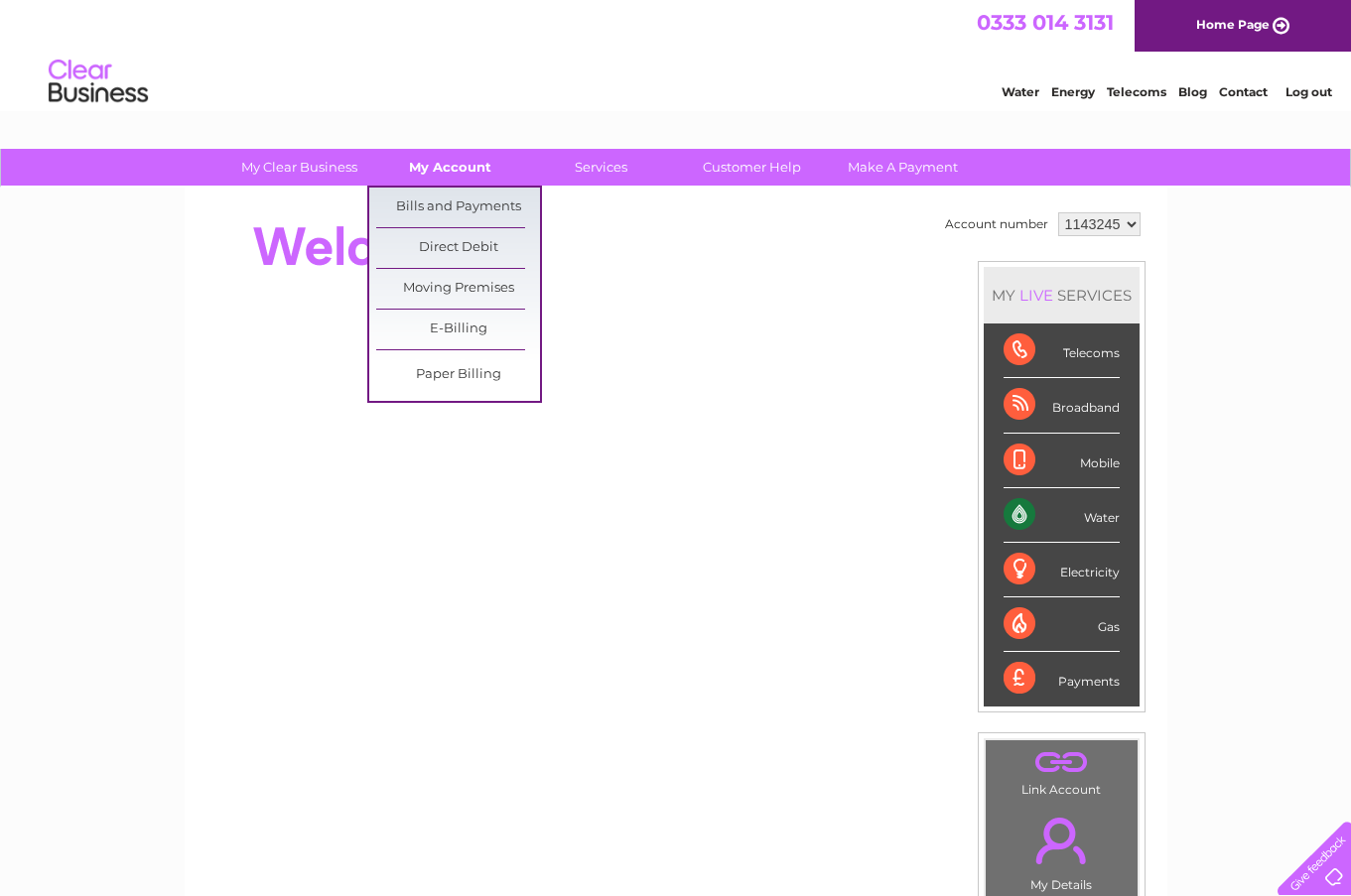 click on "My Account" at bounding box center (450, 167) 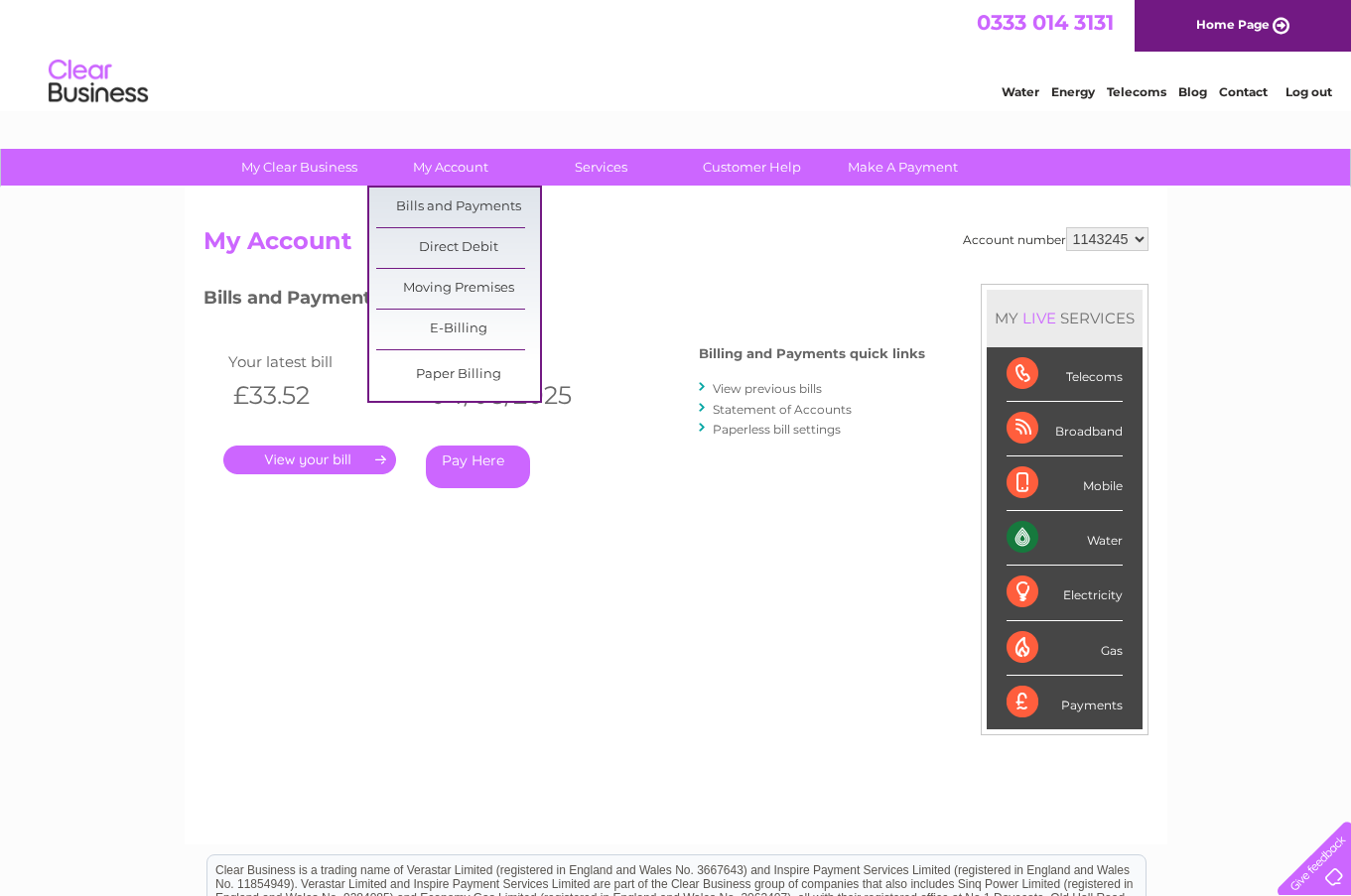 scroll, scrollTop: 0, scrollLeft: 0, axis: both 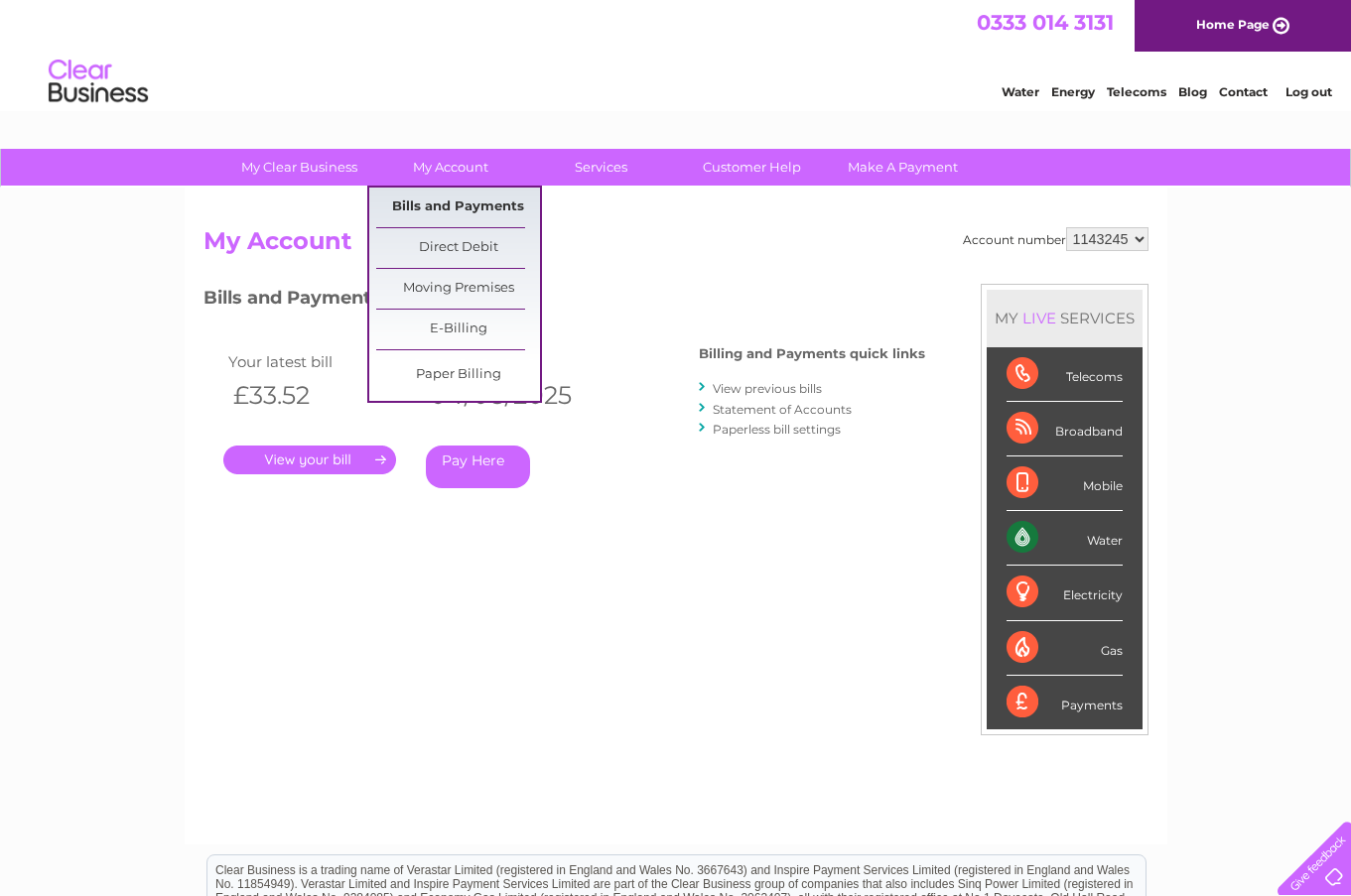 click on "Bills and Payments" at bounding box center [458, 207] 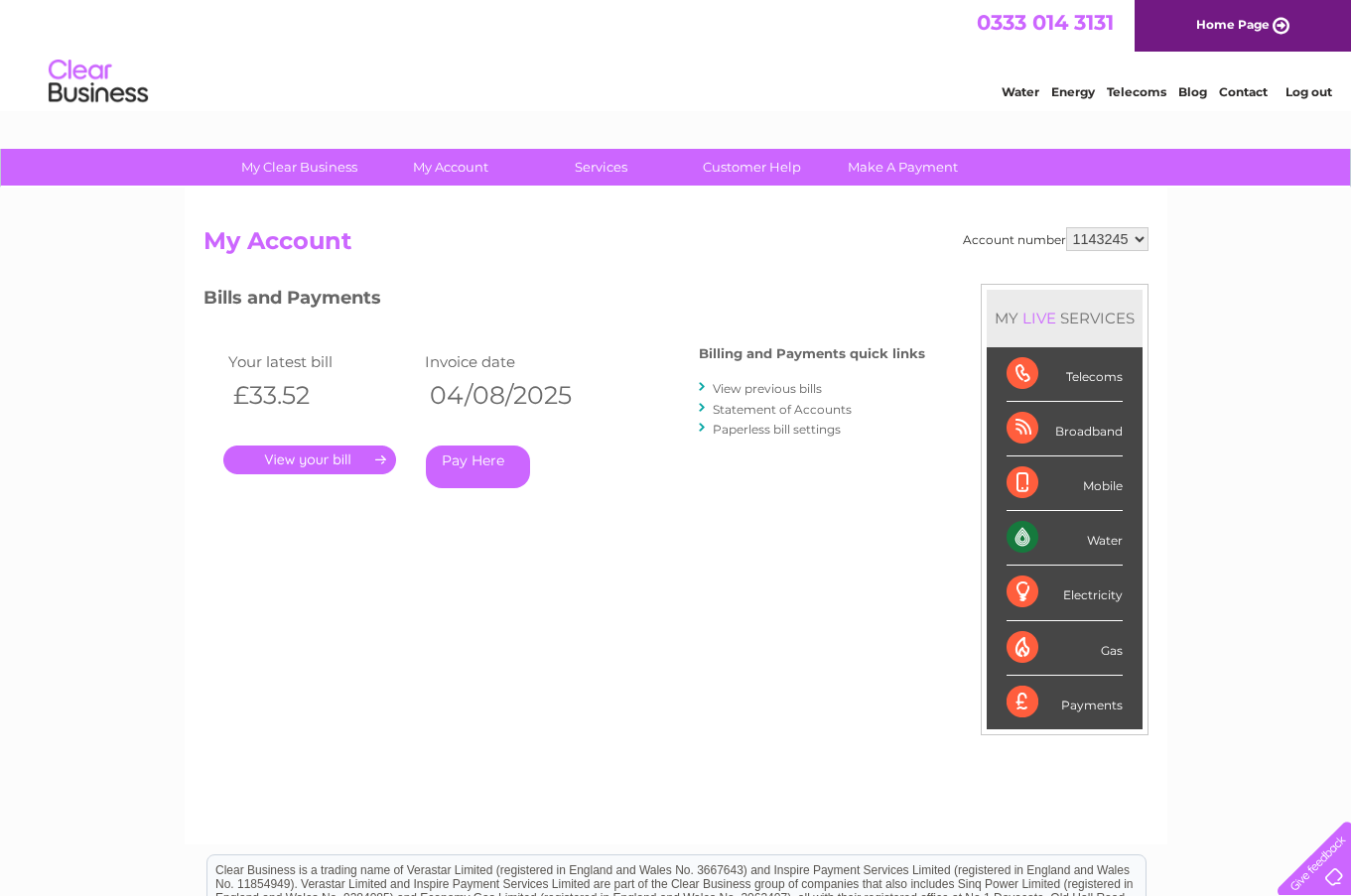 scroll, scrollTop: 0, scrollLeft: 0, axis: both 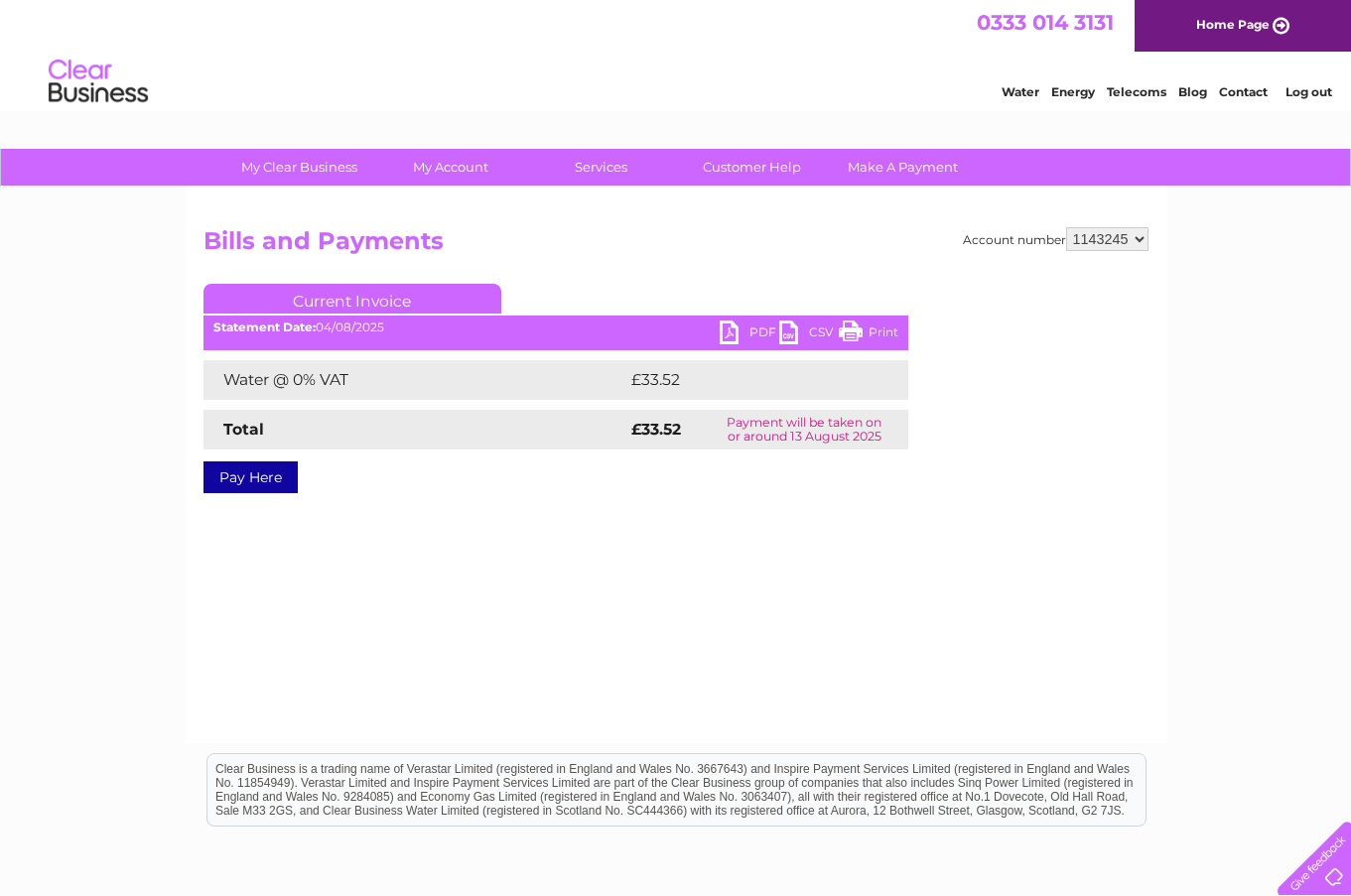 click on "PDF" at bounding box center (749, 334) 